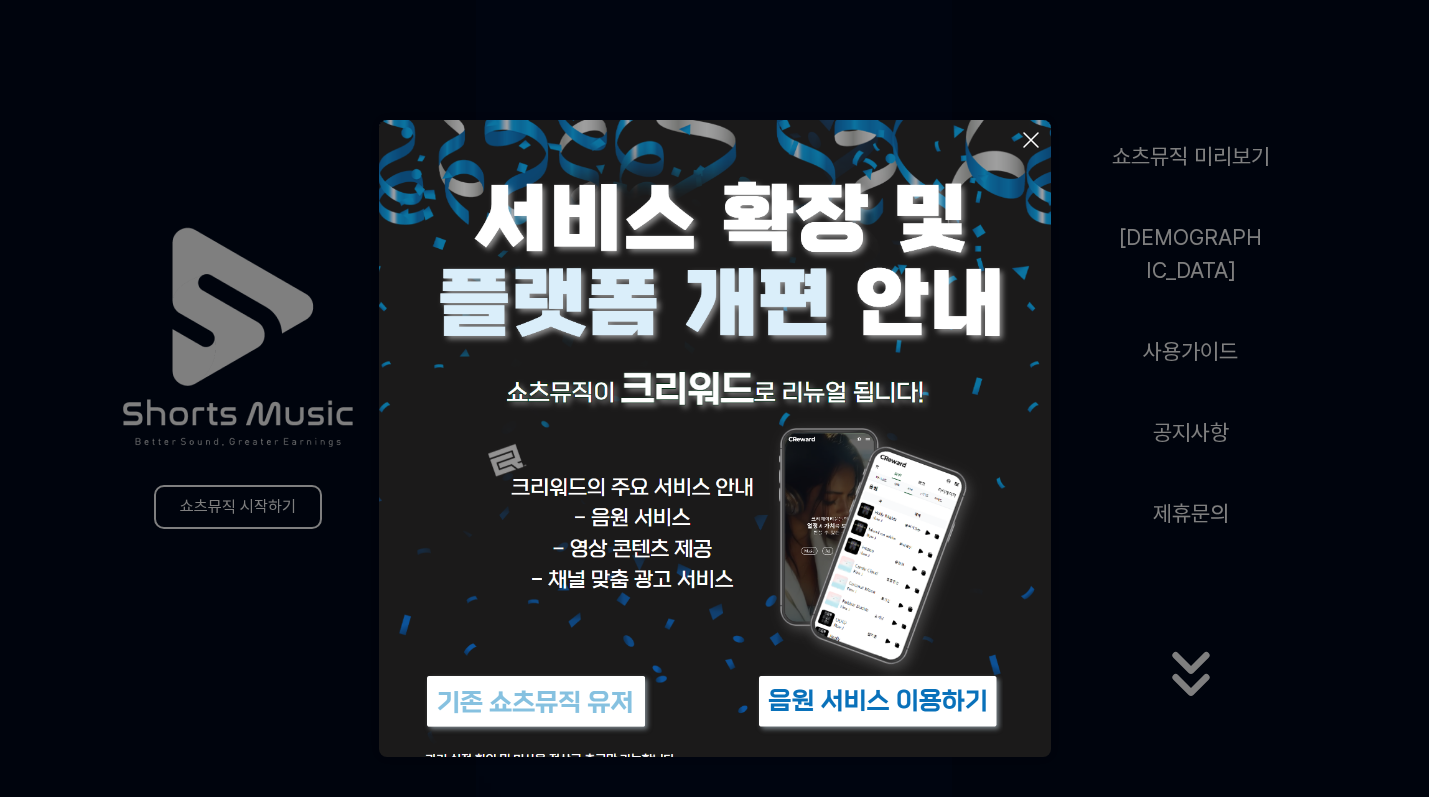 scroll, scrollTop: 0, scrollLeft: 0, axis: both 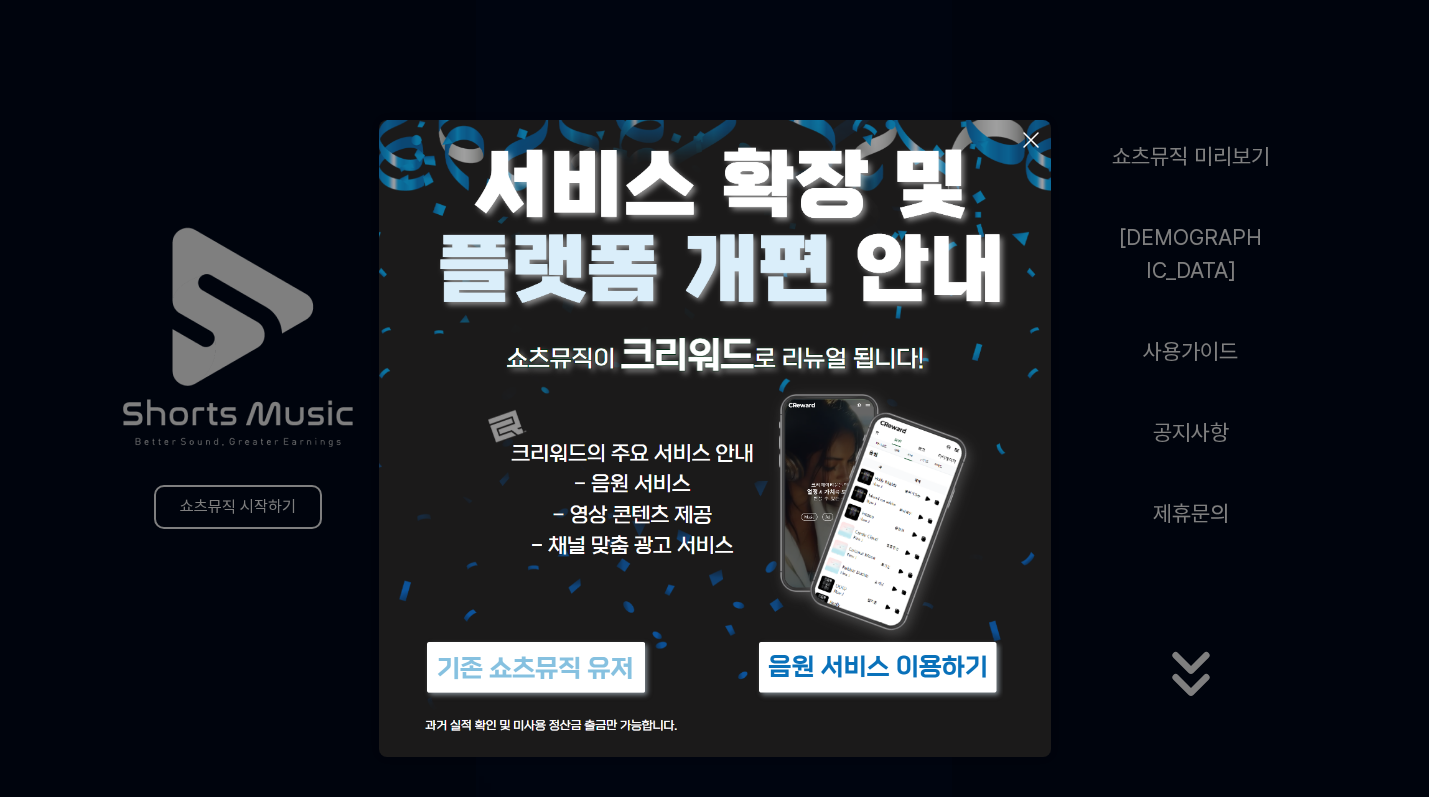 click at bounding box center (878, 667) 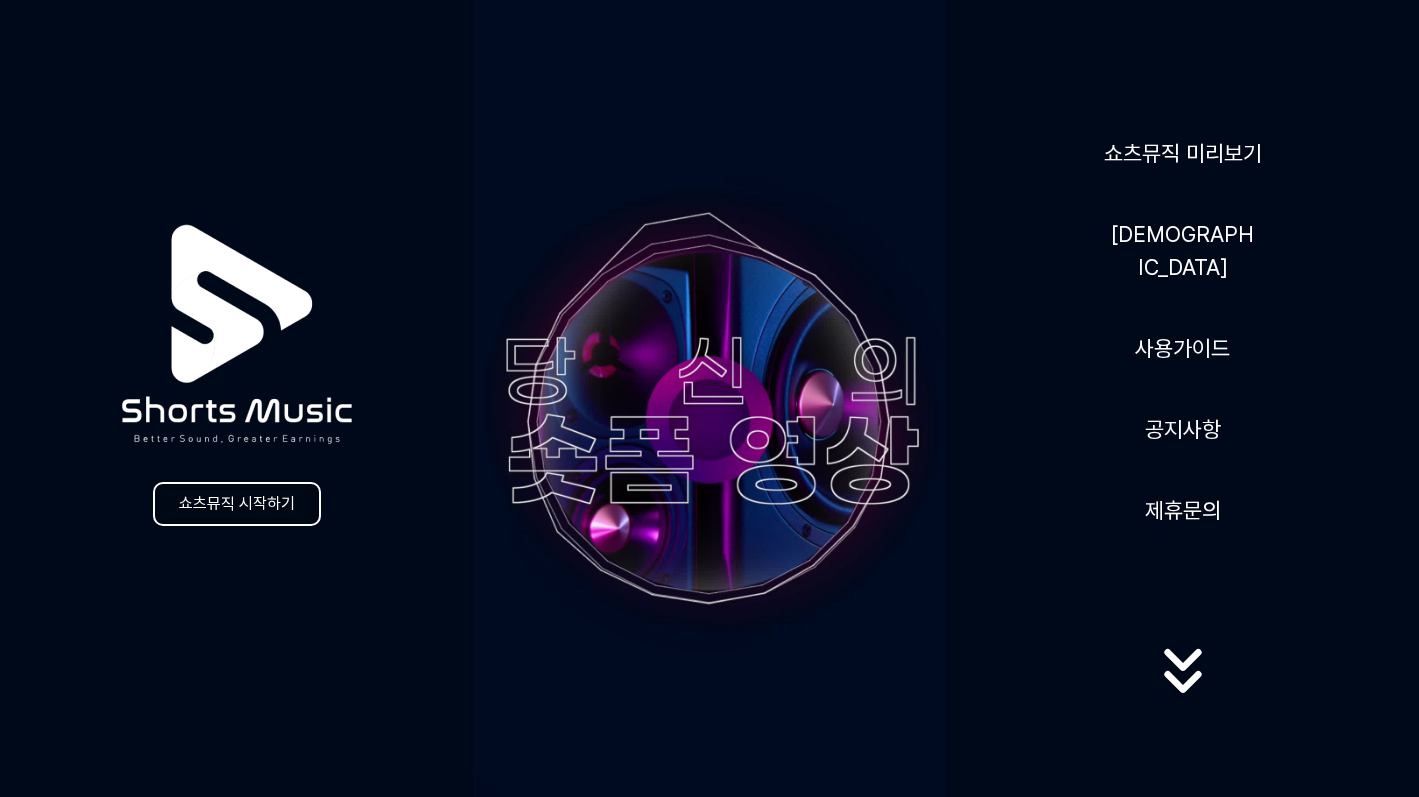 click on "쇼츠뮤직 시작하기" at bounding box center (237, 504) 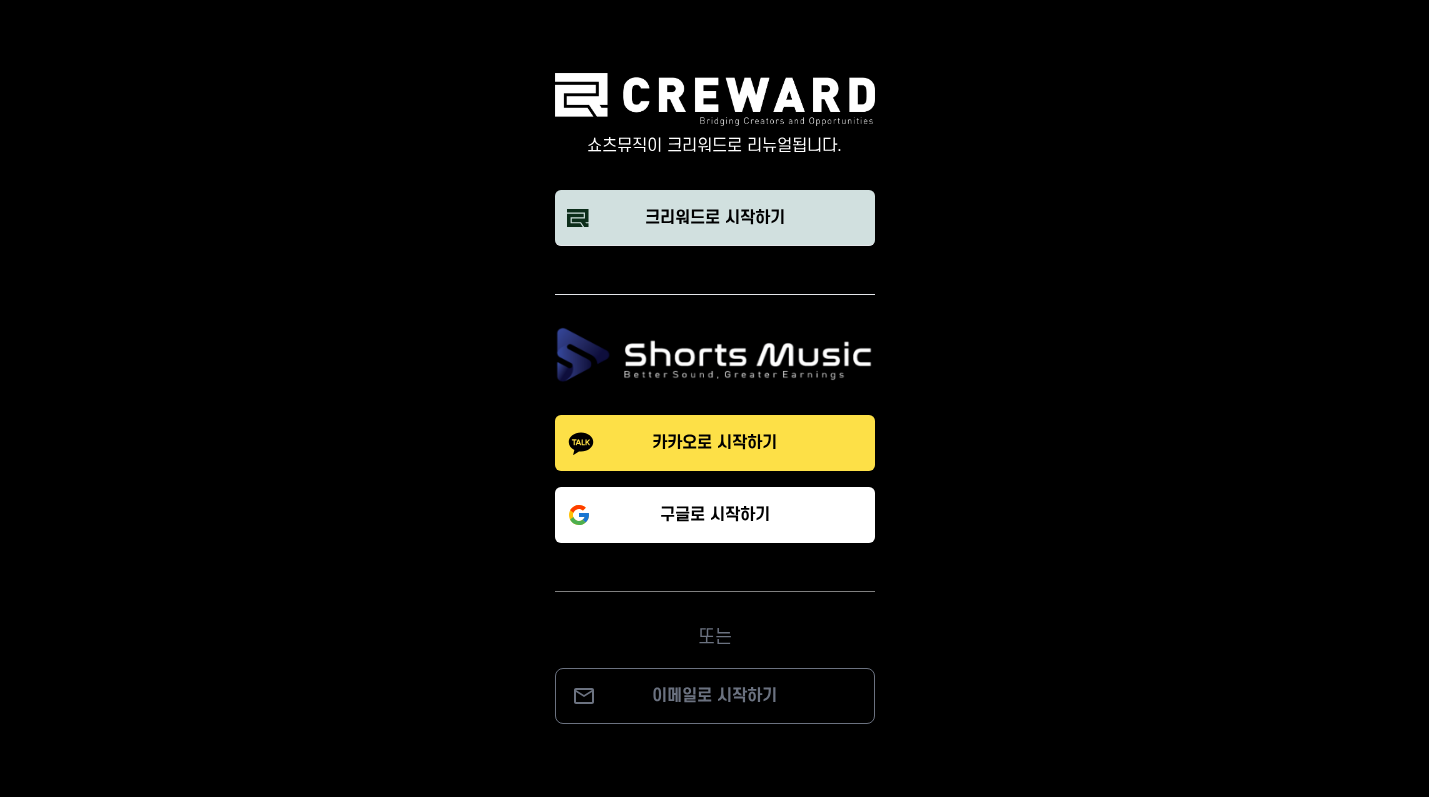 drag, startPoint x: 730, startPoint y: 213, endPoint x: 773, endPoint y: 217, distance: 43.185646 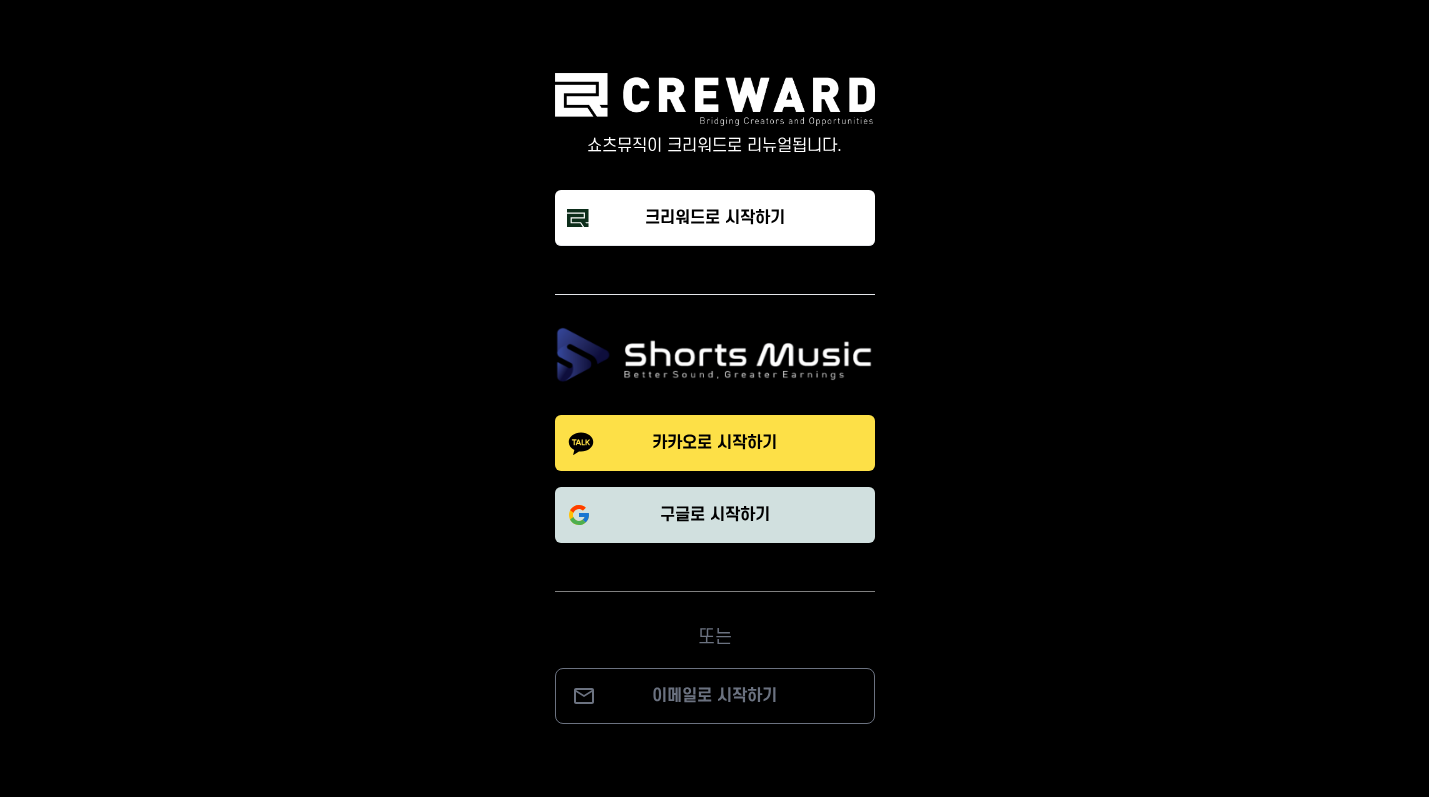 click on "구글로 시작하기" at bounding box center [715, 515] 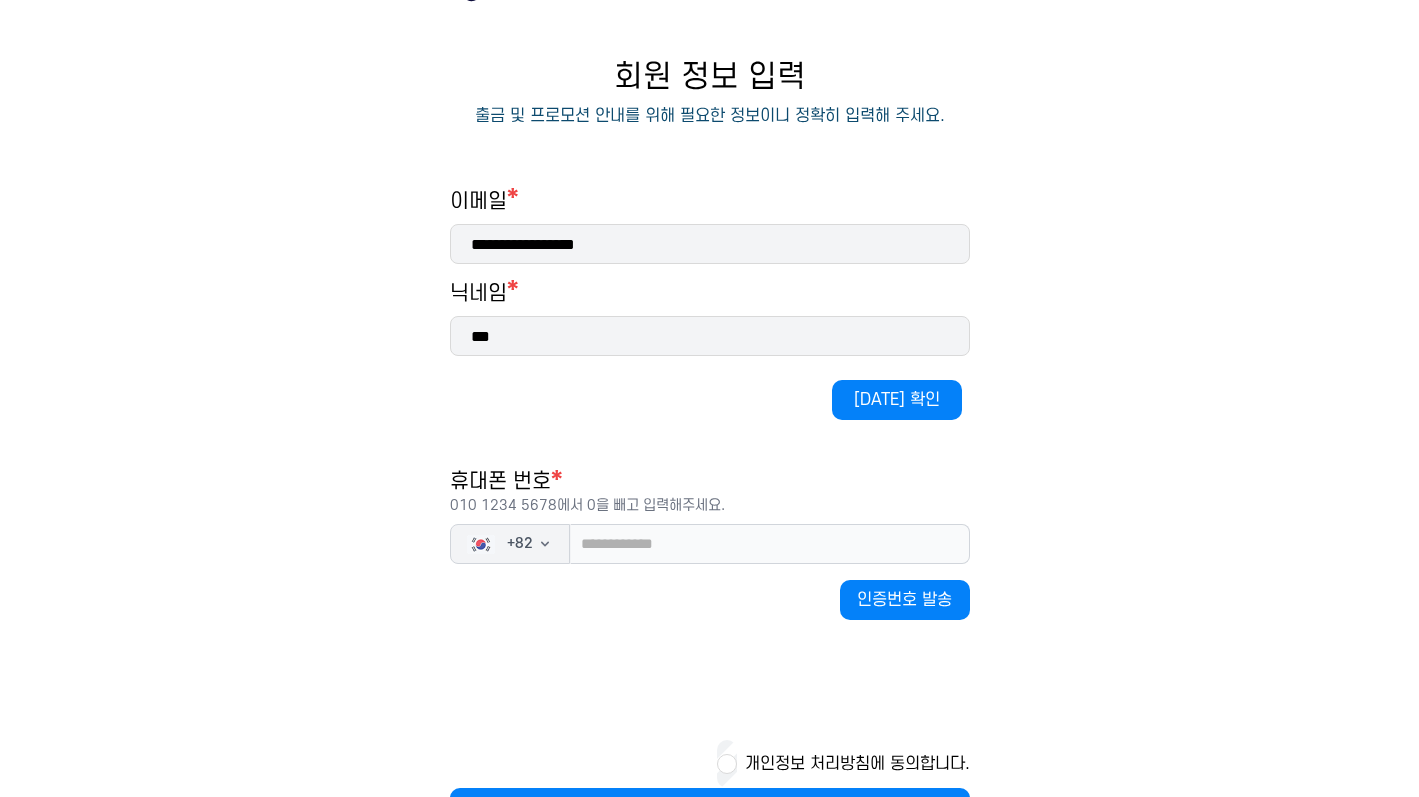 scroll, scrollTop: 200, scrollLeft: 0, axis: vertical 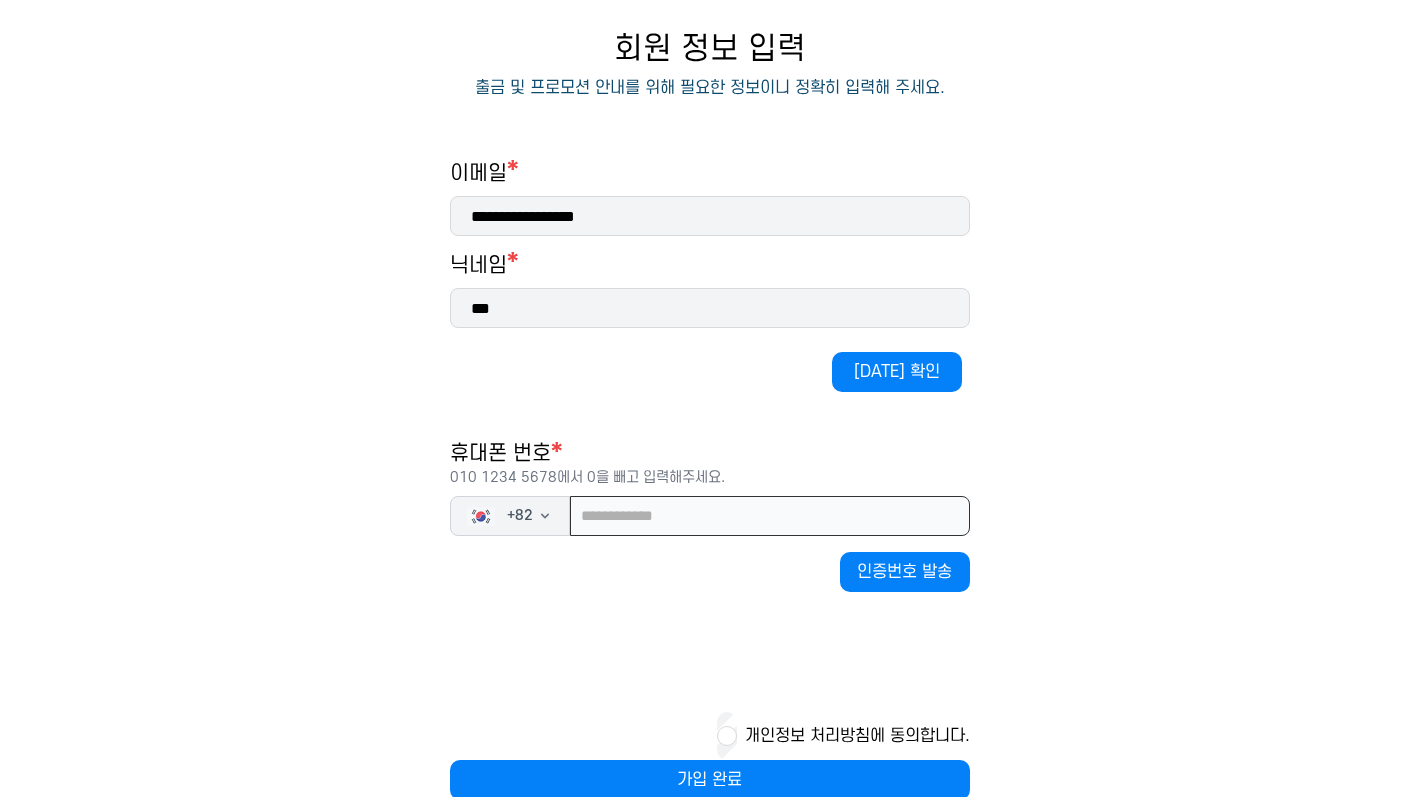 click at bounding box center [770, 516] 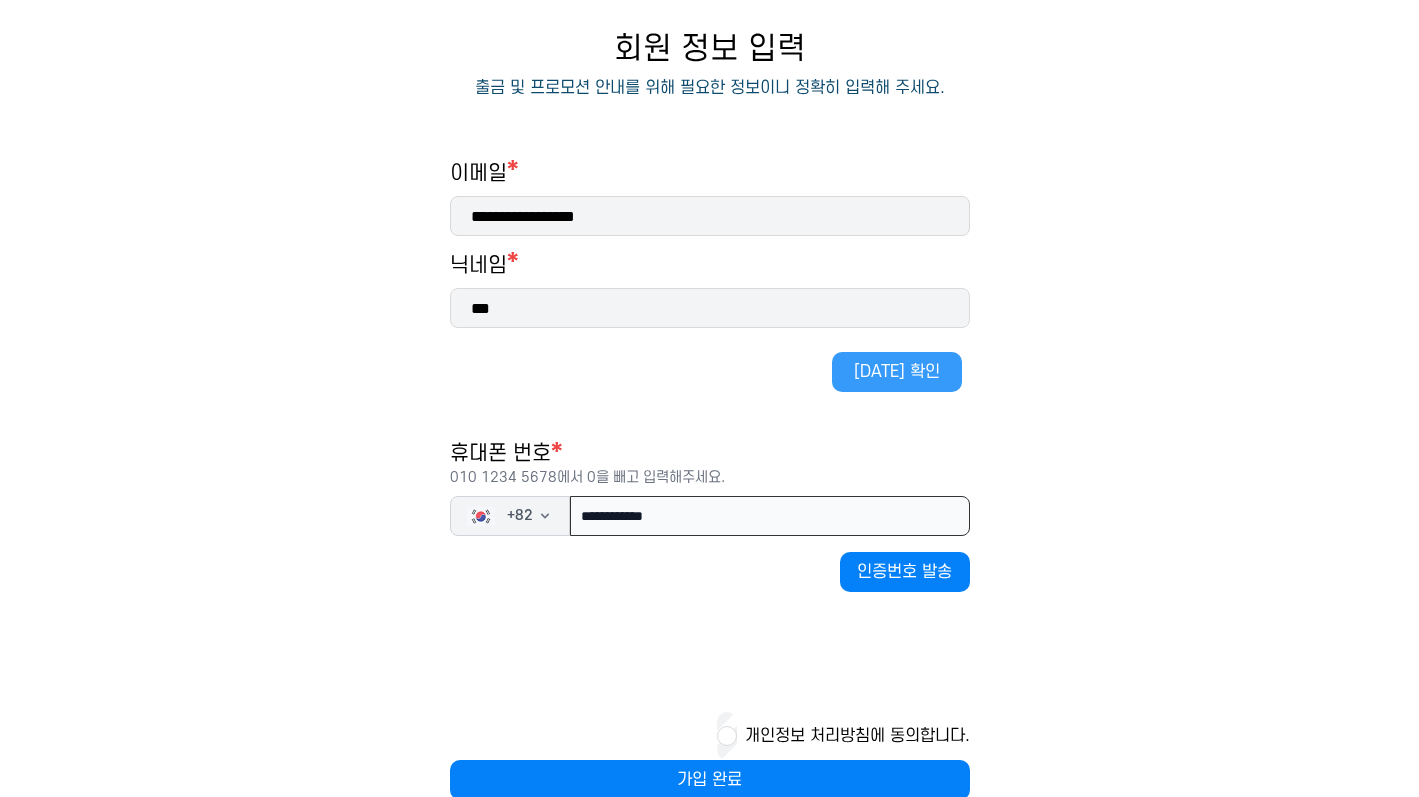 type on "**********" 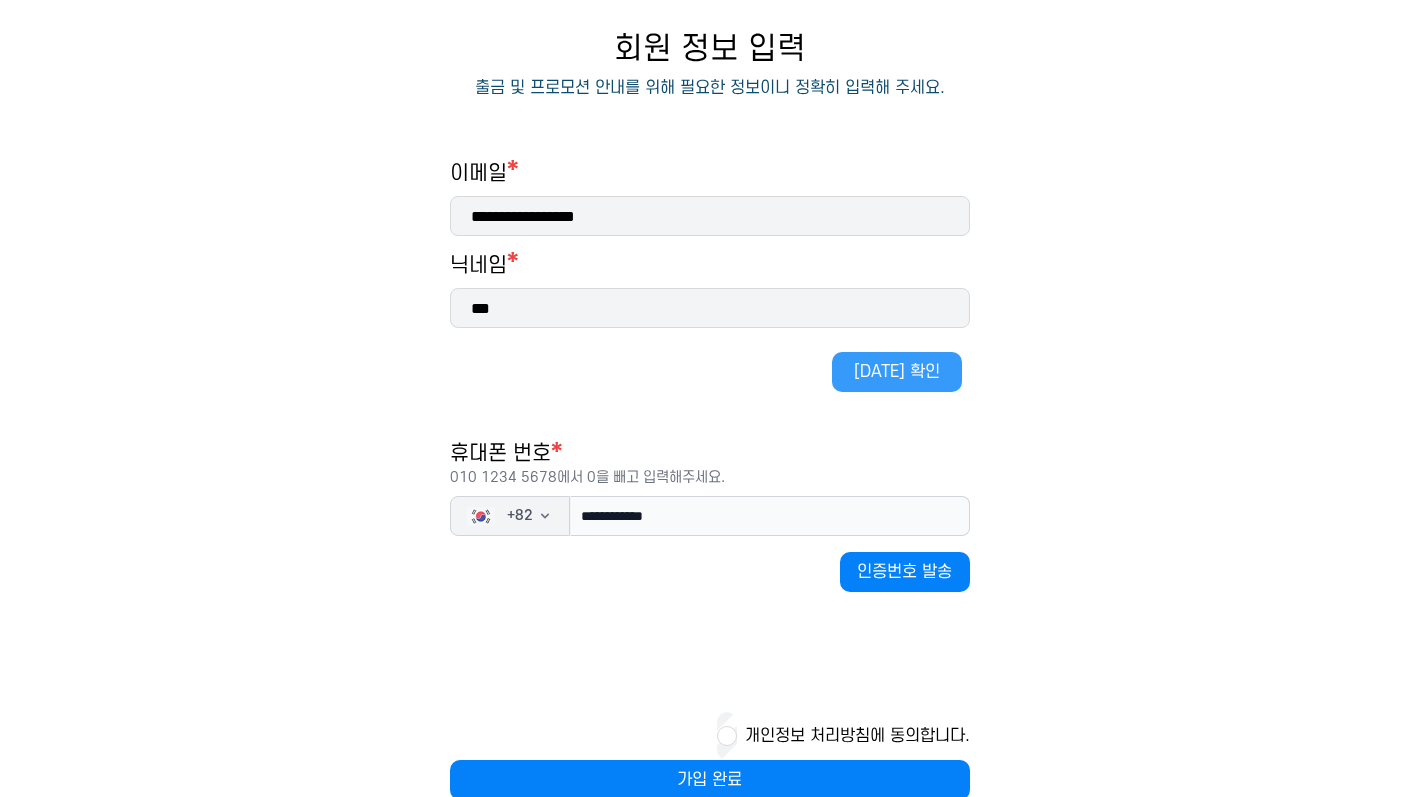 click on "[DATE] 확인" at bounding box center [897, 372] 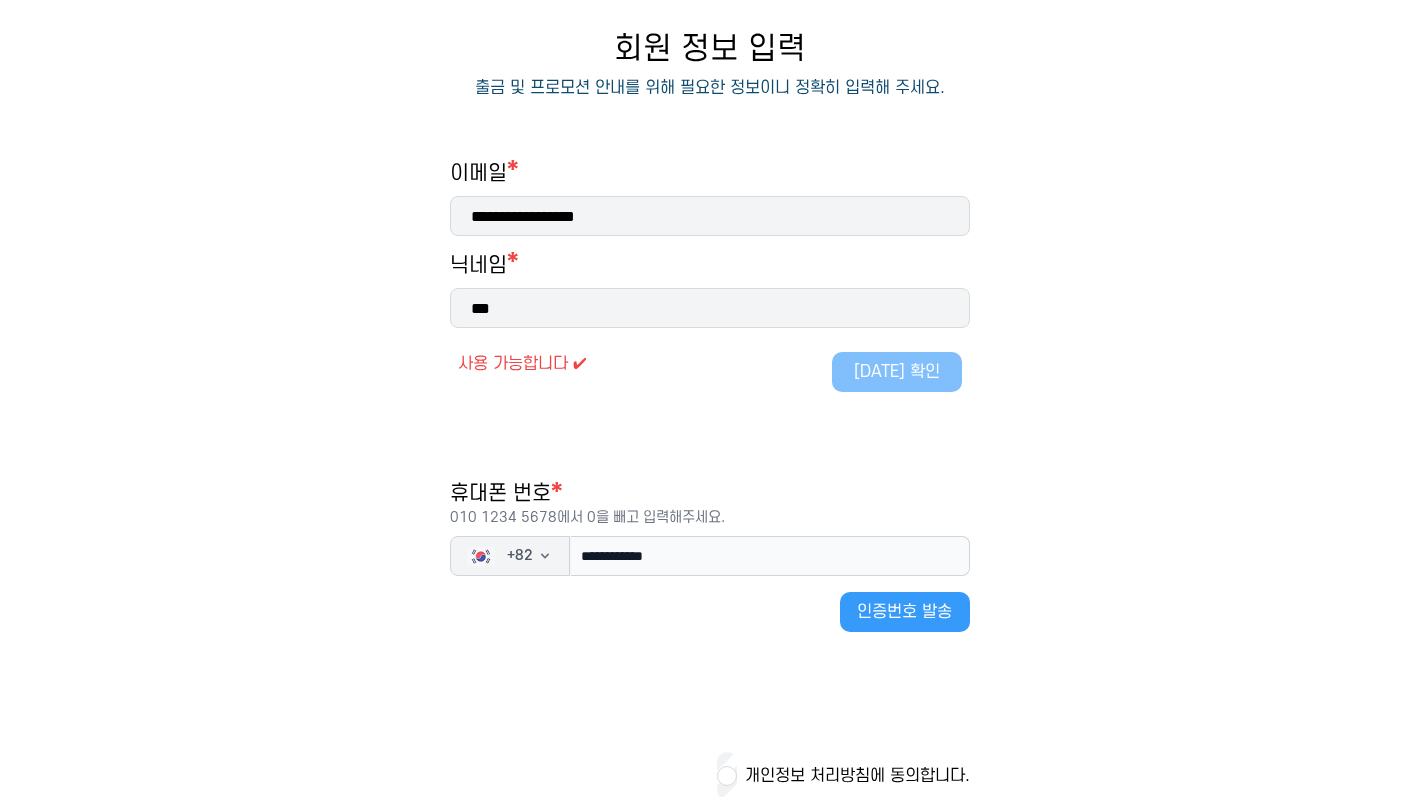 click on "인증번호 발송" at bounding box center [905, 612] 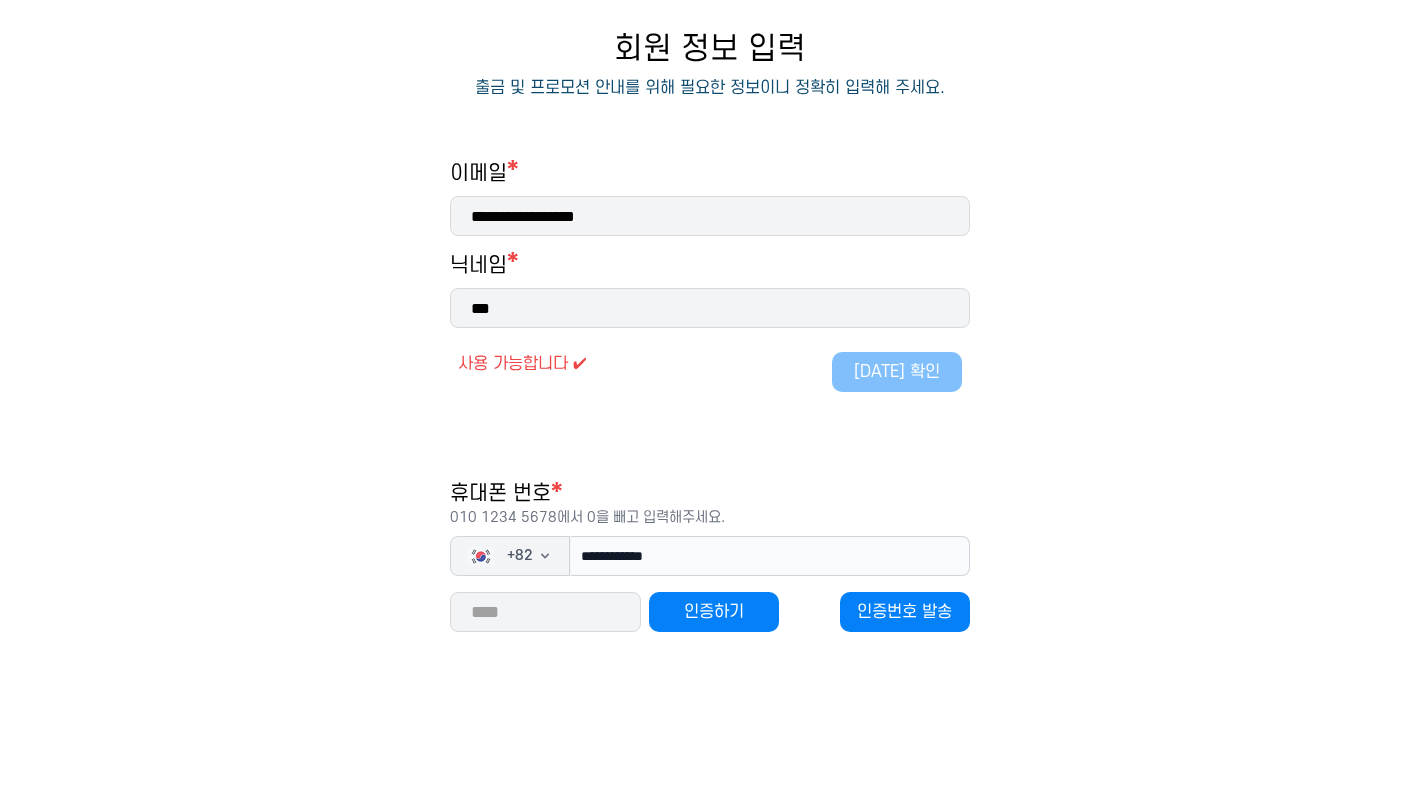 type 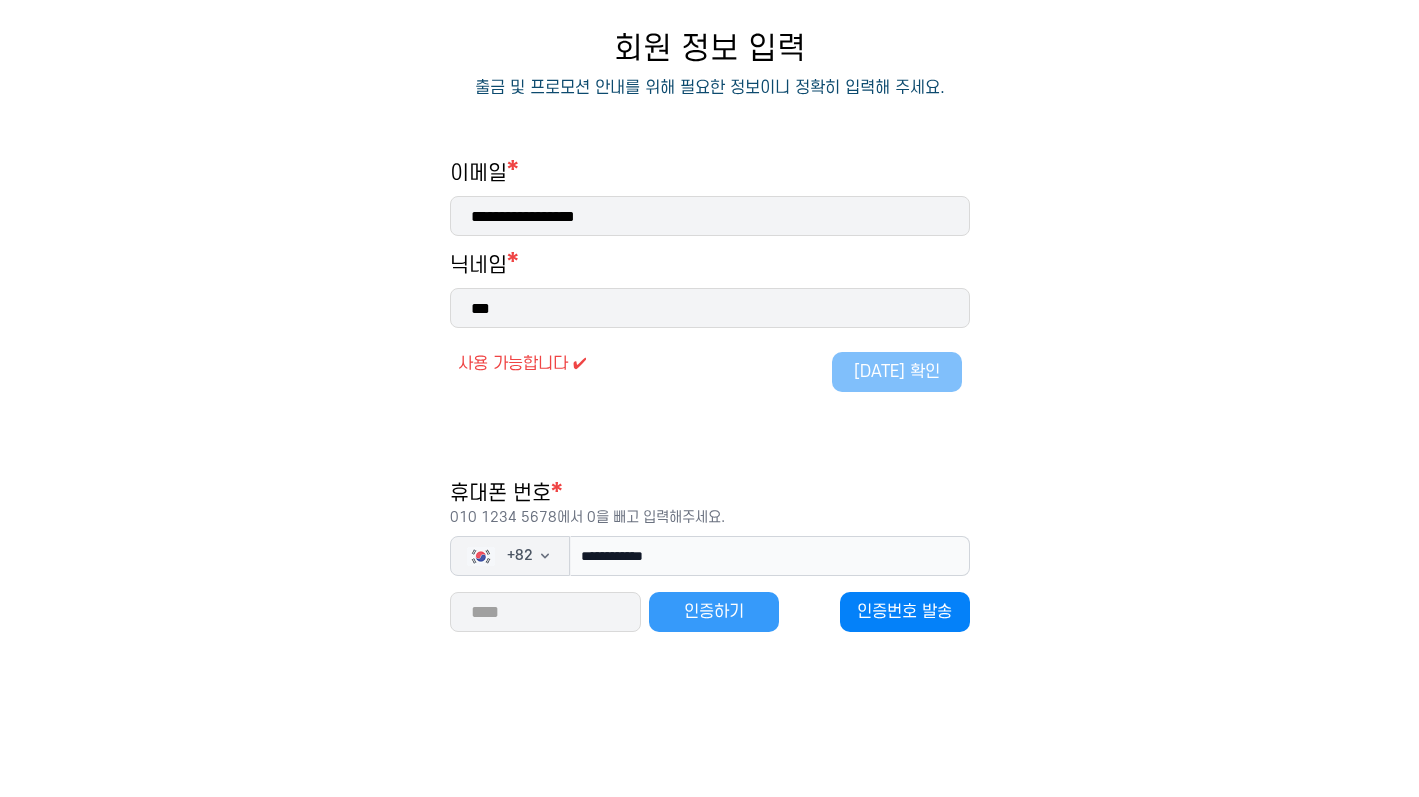 type on "*****" 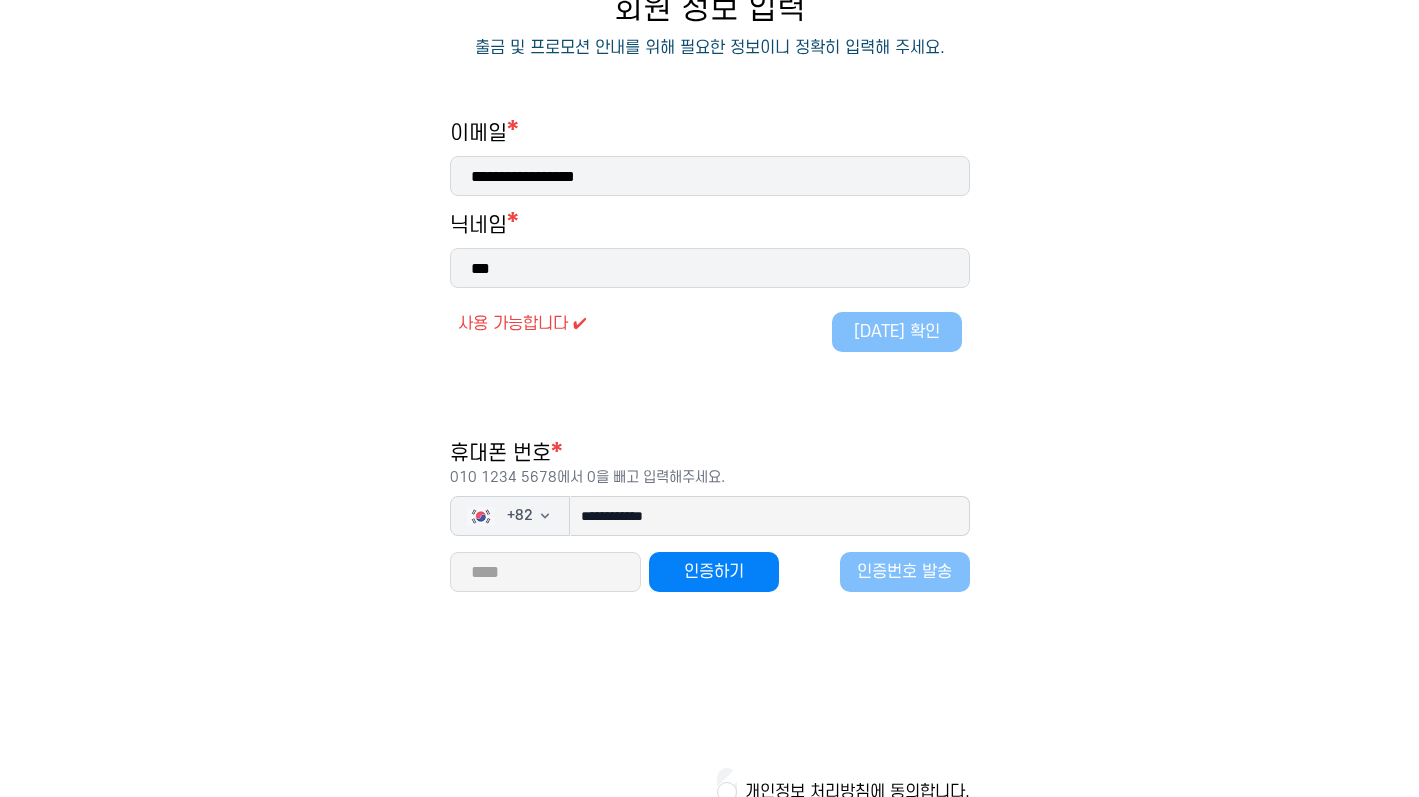 scroll, scrollTop: 339, scrollLeft: 0, axis: vertical 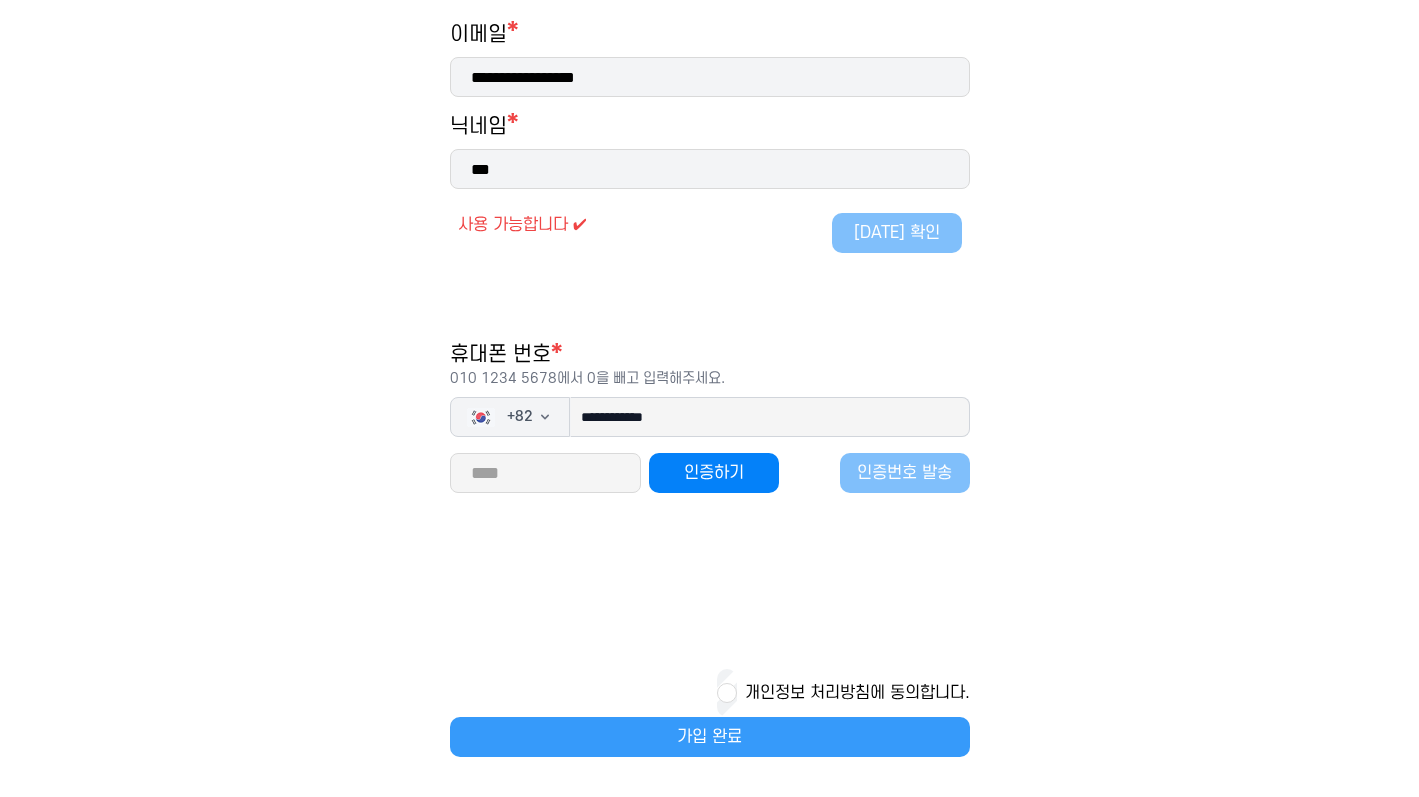 click on "가입 완료" at bounding box center (710, 737) 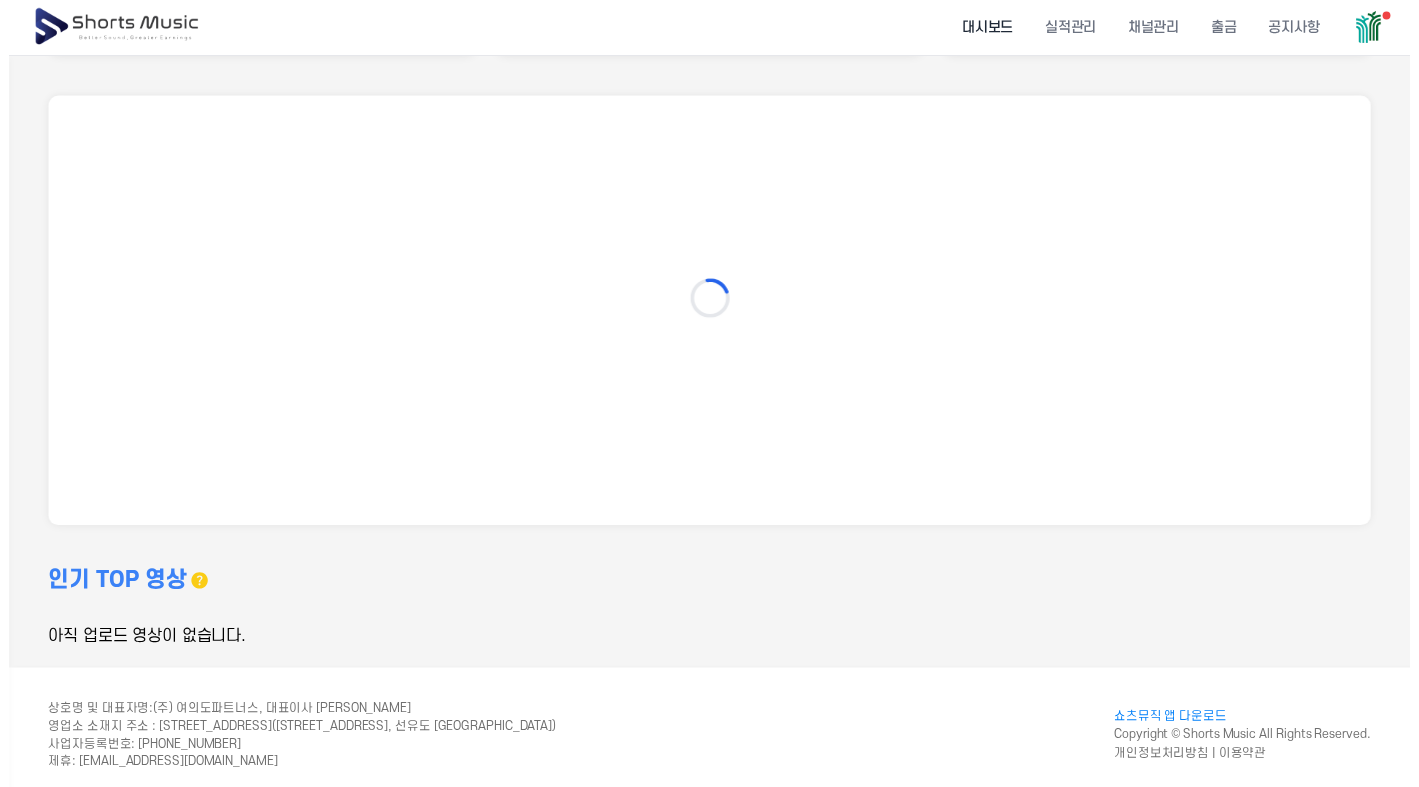 scroll, scrollTop: 0, scrollLeft: 0, axis: both 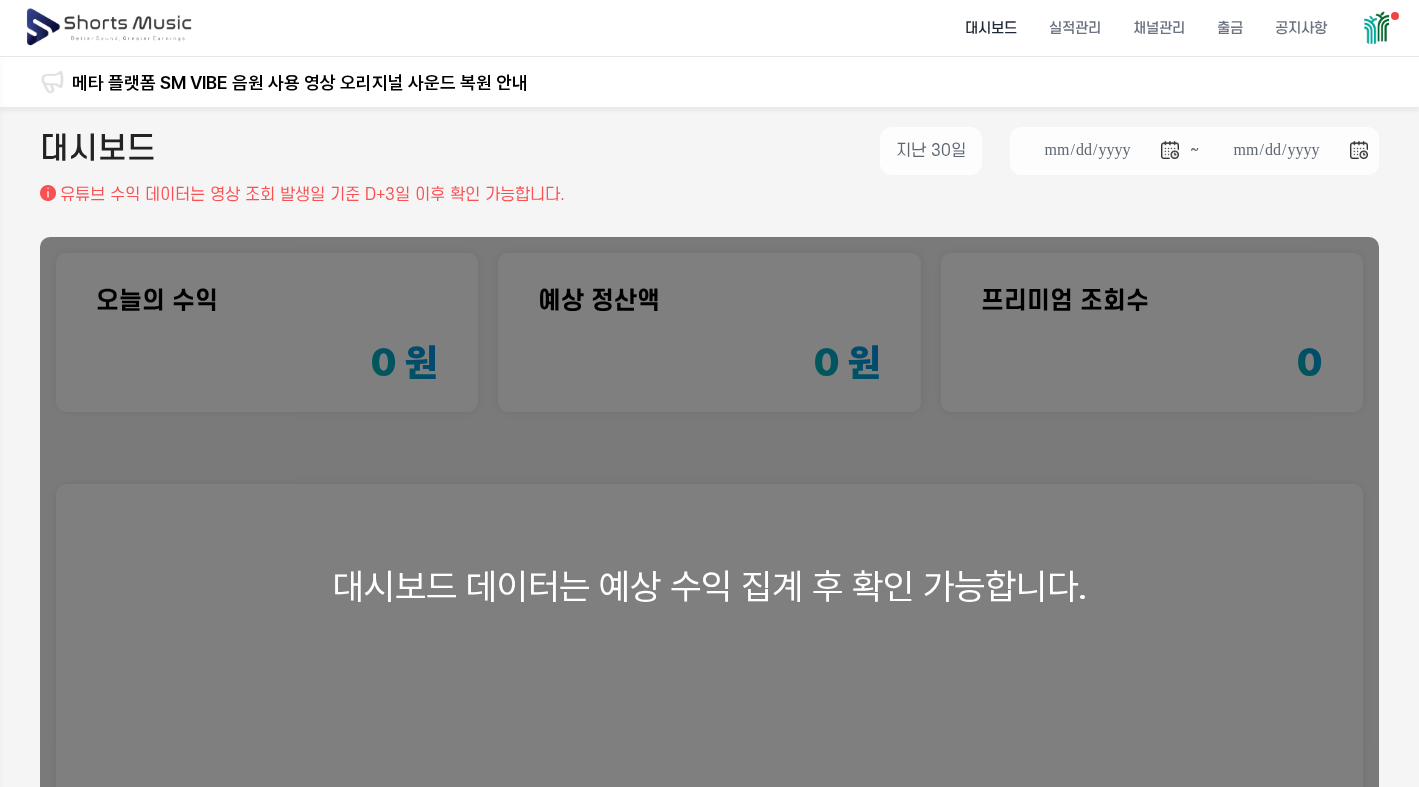 drag, startPoint x: 228, startPoint y: 364, endPoint x: 177, endPoint y: 369, distance: 51.24451 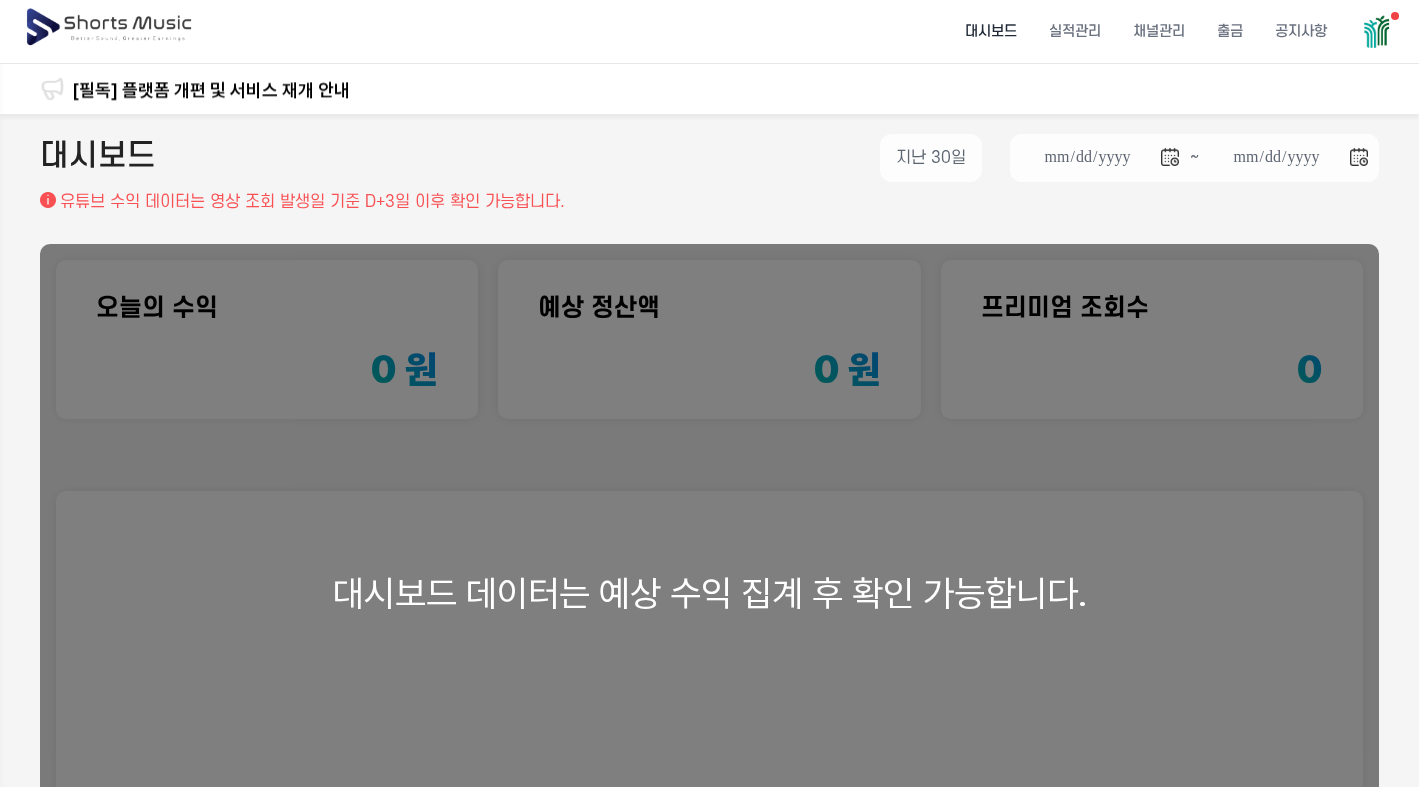 click on "대시보드" at bounding box center (991, 31) 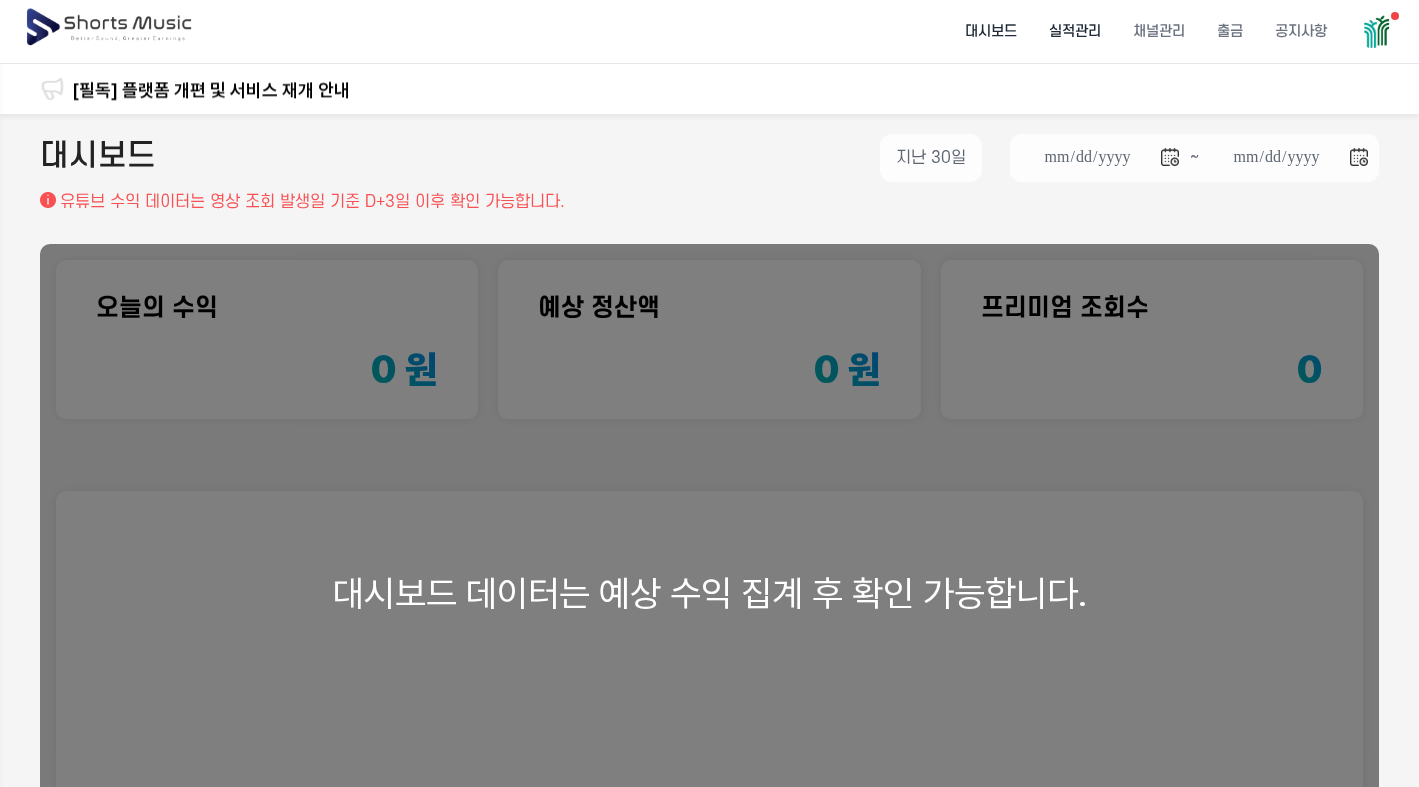 click on "실적관리" at bounding box center [1075, 31] 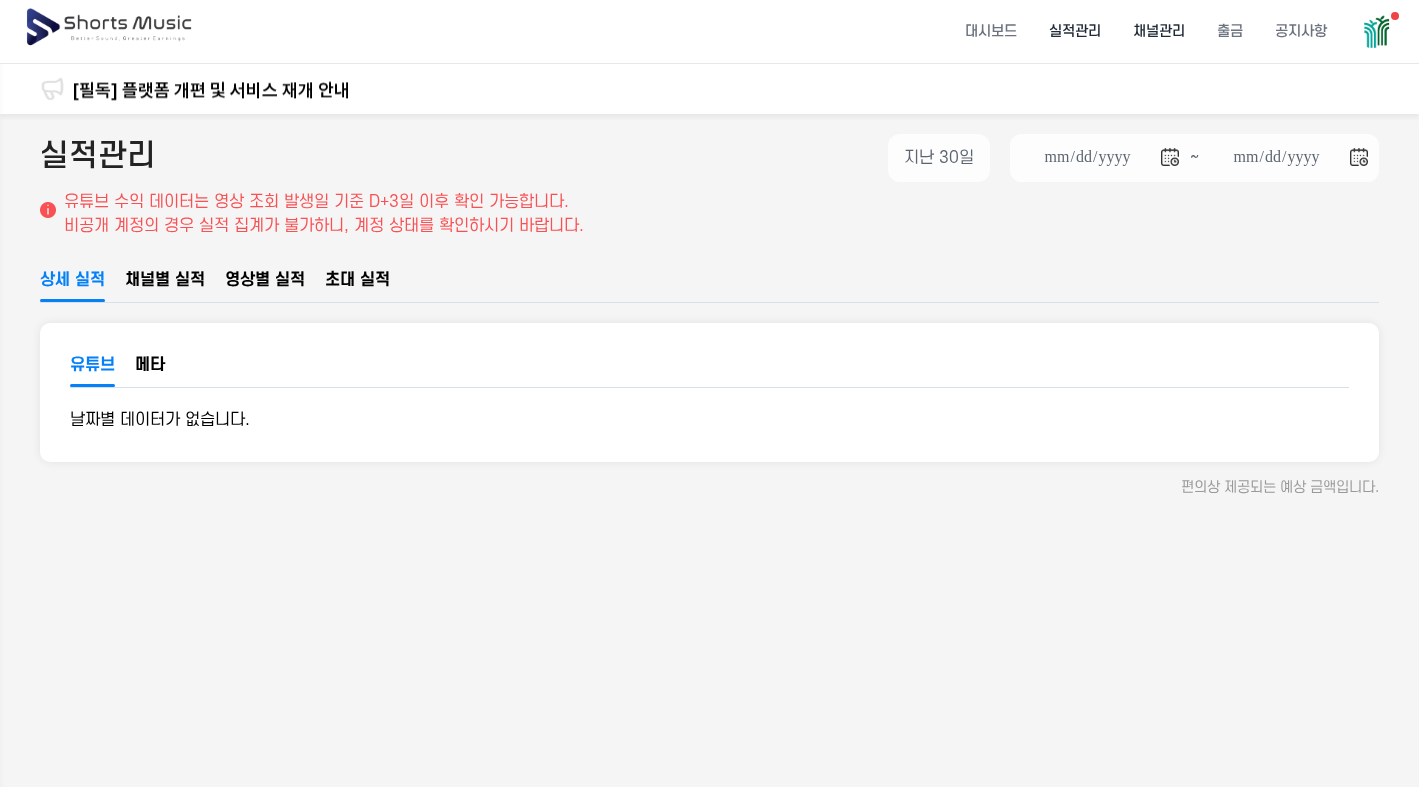 click on "채널관리" at bounding box center (1159, 31) 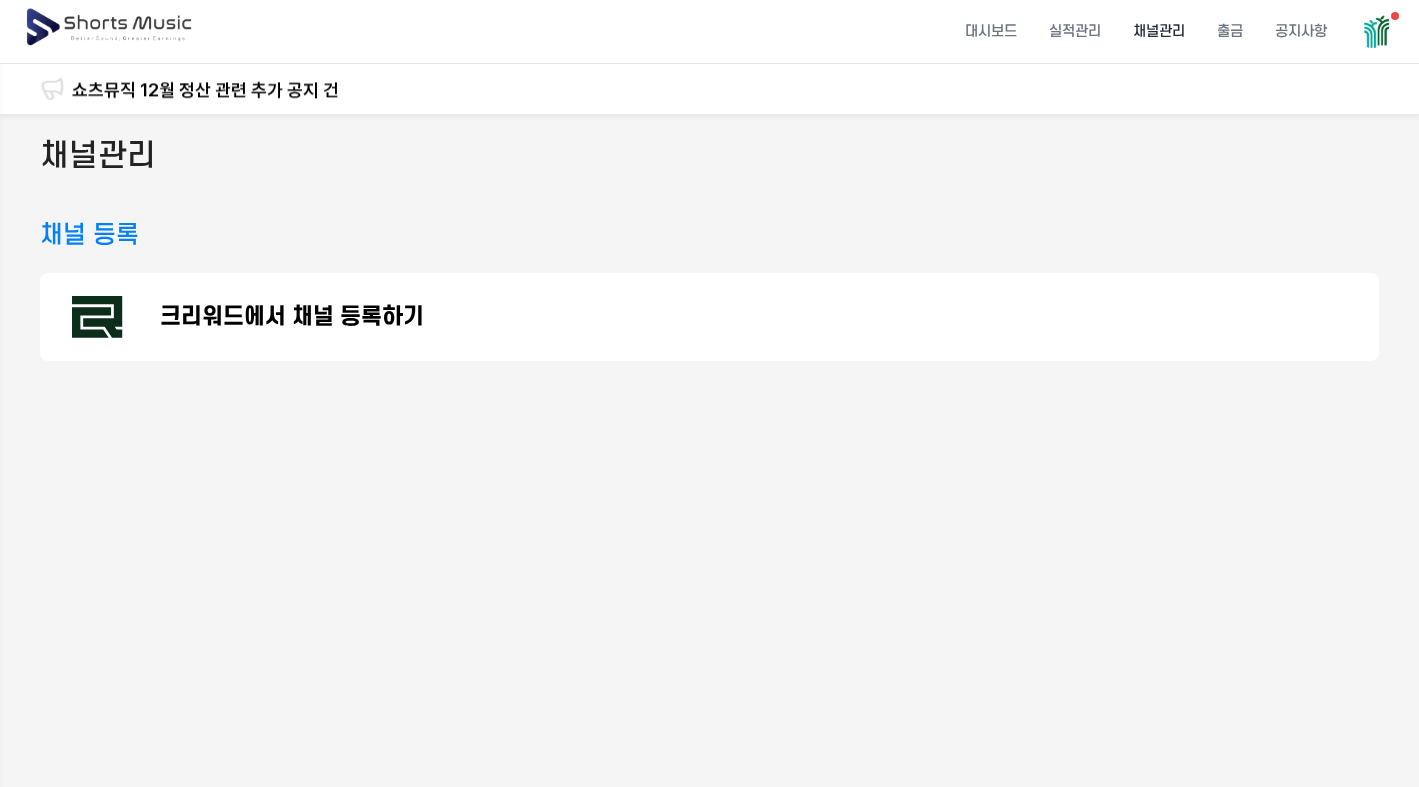 click on "크리워드에서 채널 등록하기" at bounding box center (292, 317) 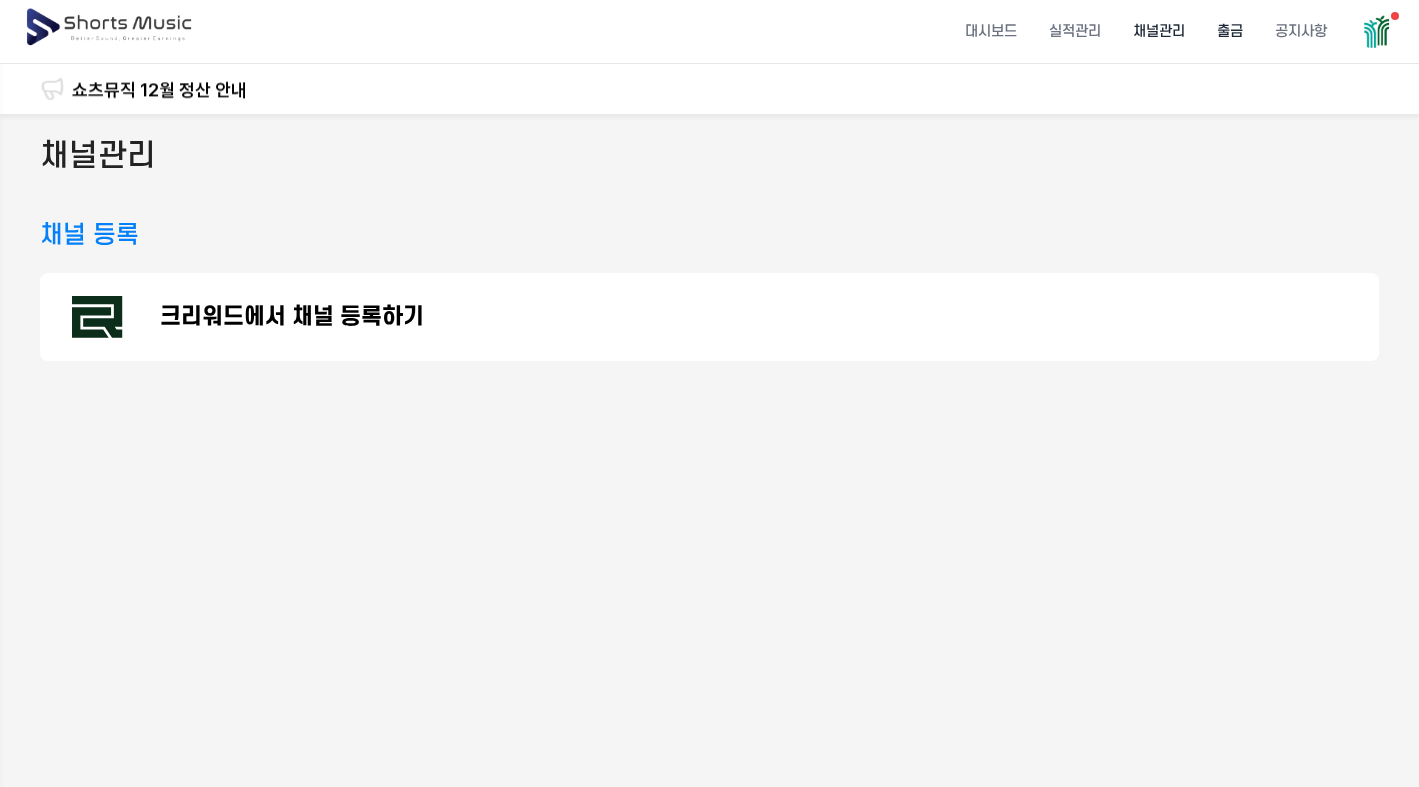click on "출금" at bounding box center [1230, 31] 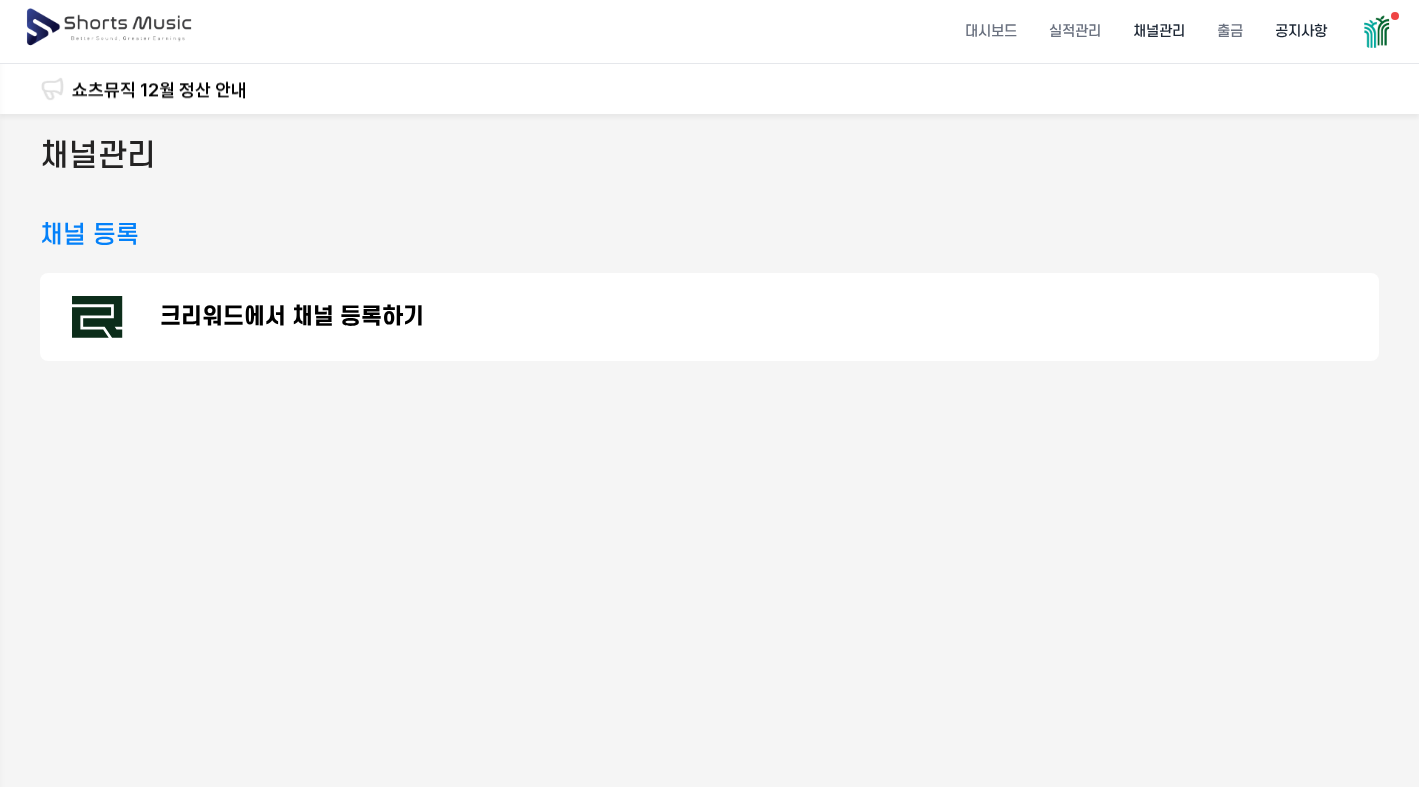 click on "공지사항" at bounding box center [1301, 31] 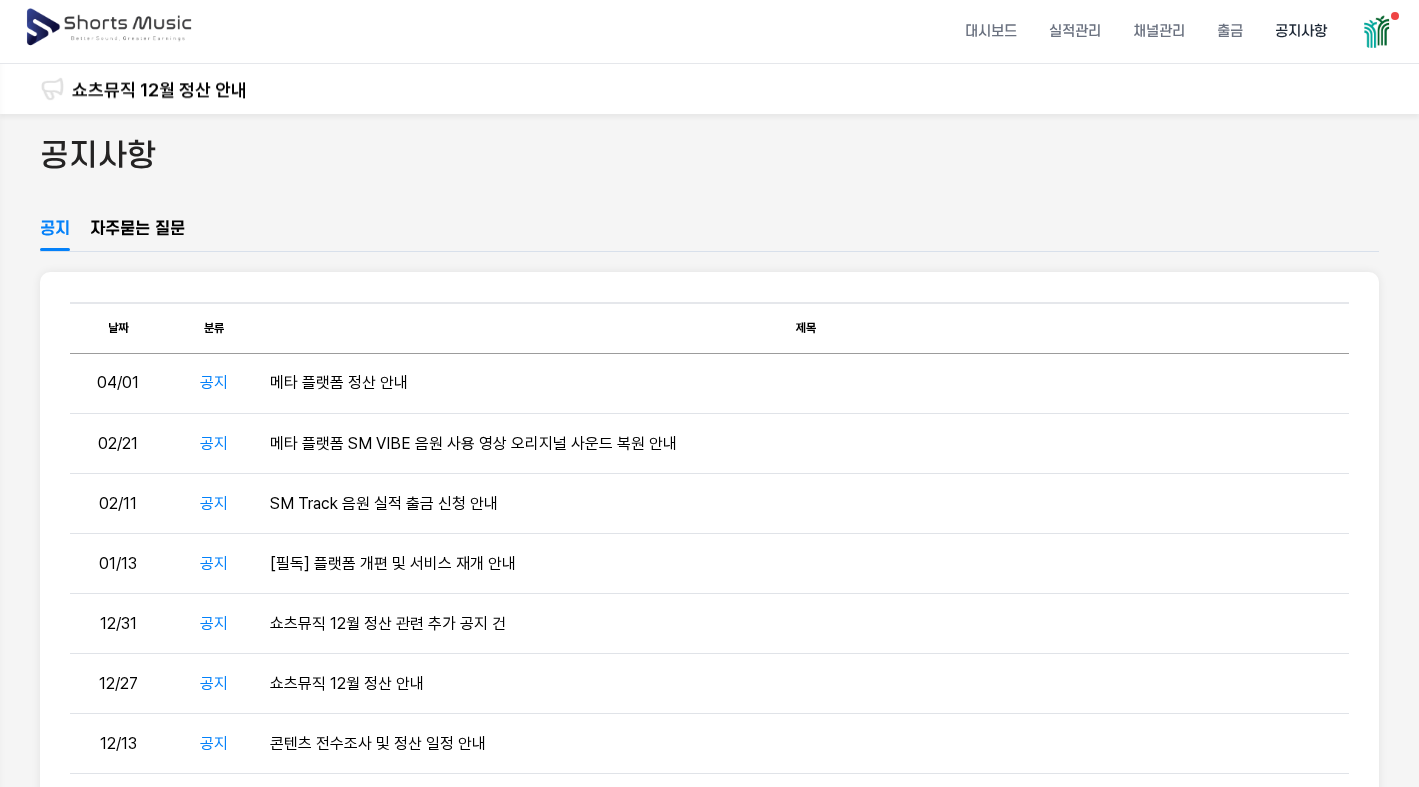 click on "공지사항" at bounding box center (1301, 31) 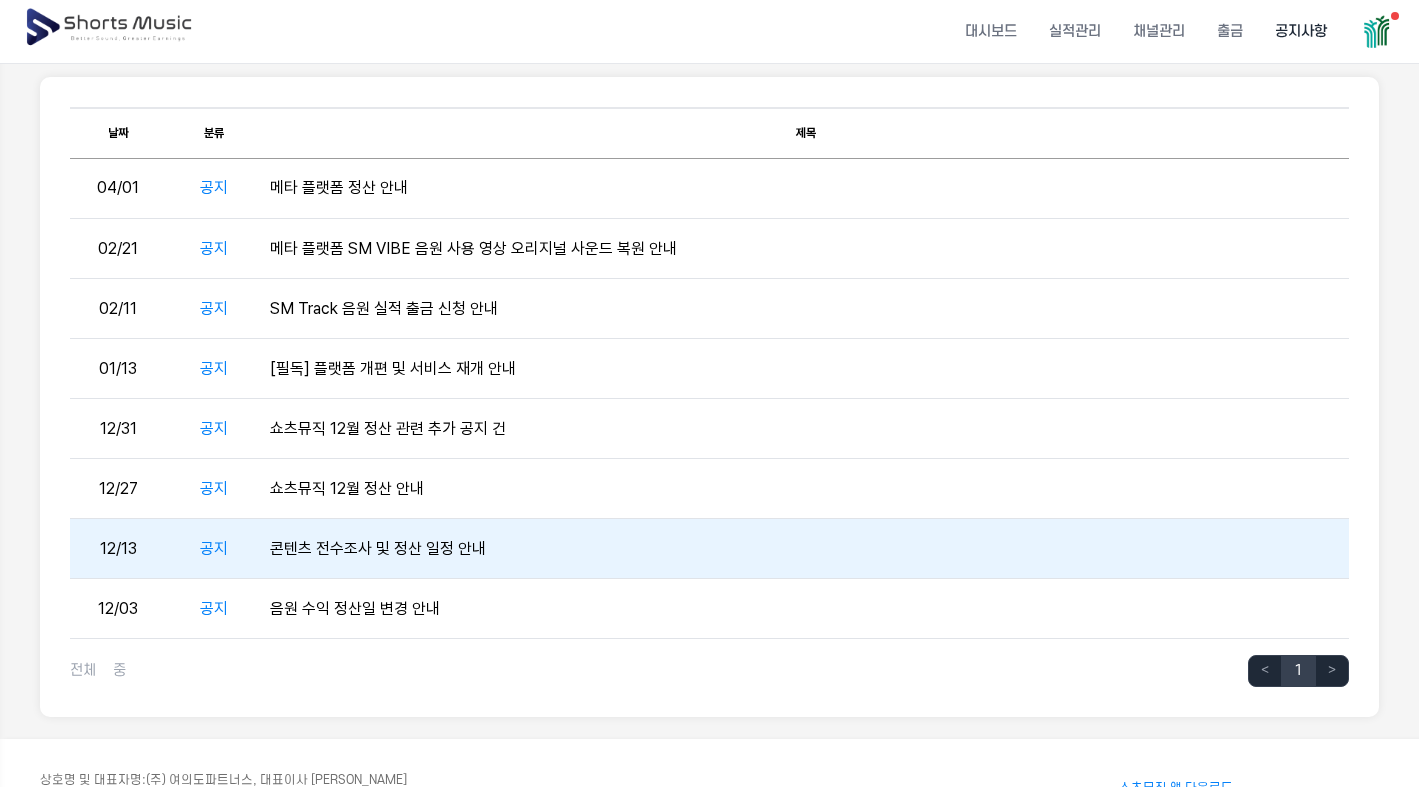 scroll, scrollTop: 282, scrollLeft: 0, axis: vertical 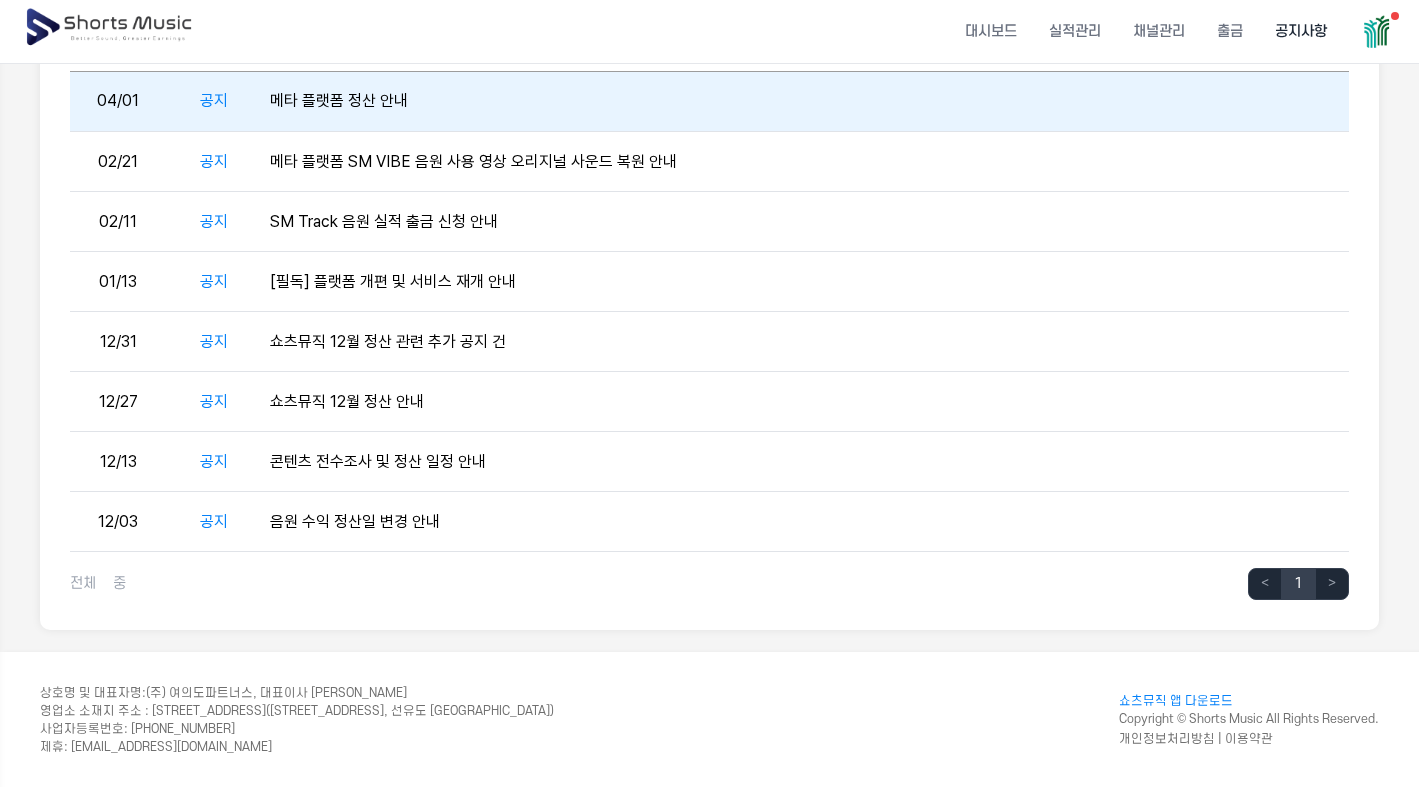 click on "메타 플랫폼 정산 안내" at bounding box center [805, 102] 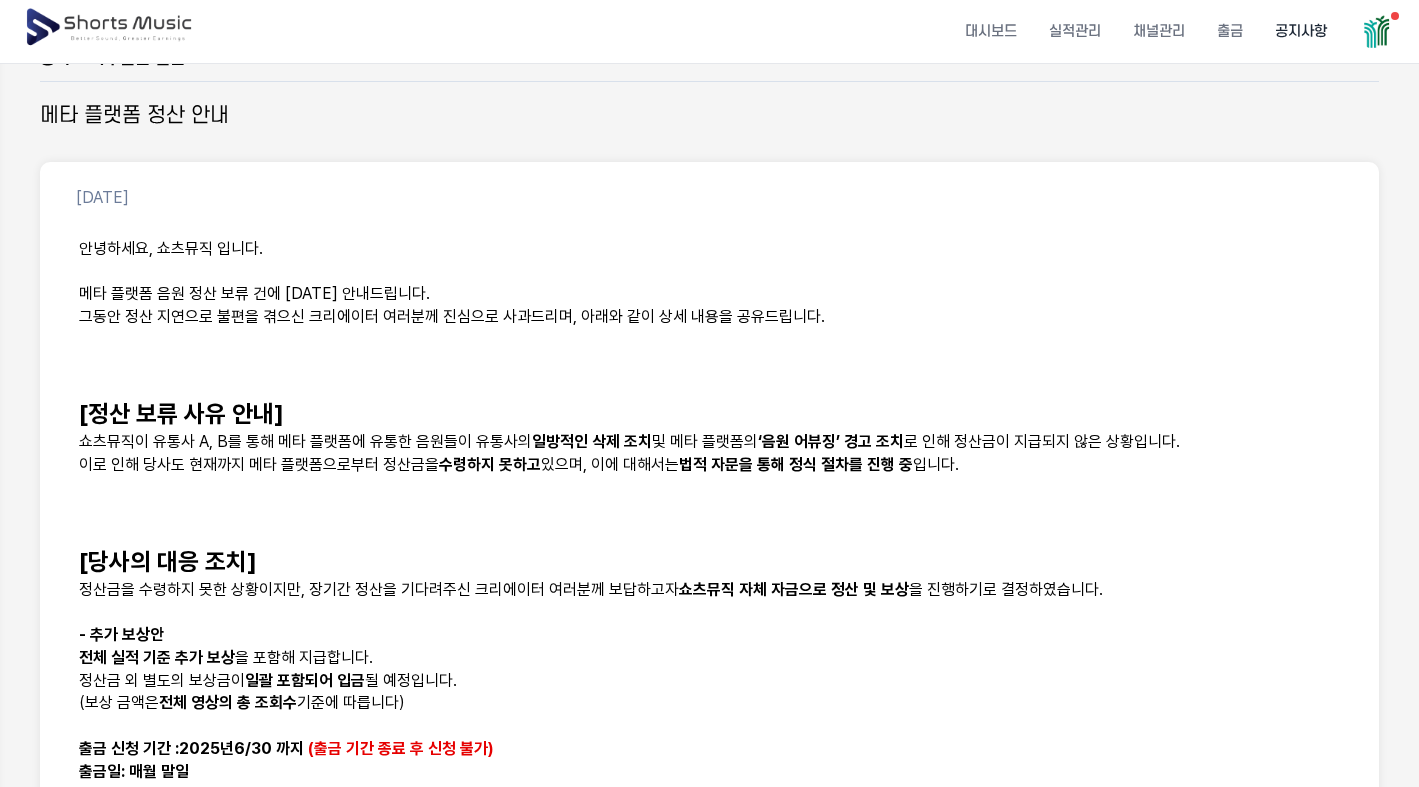 scroll, scrollTop: 0, scrollLeft: 0, axis: both 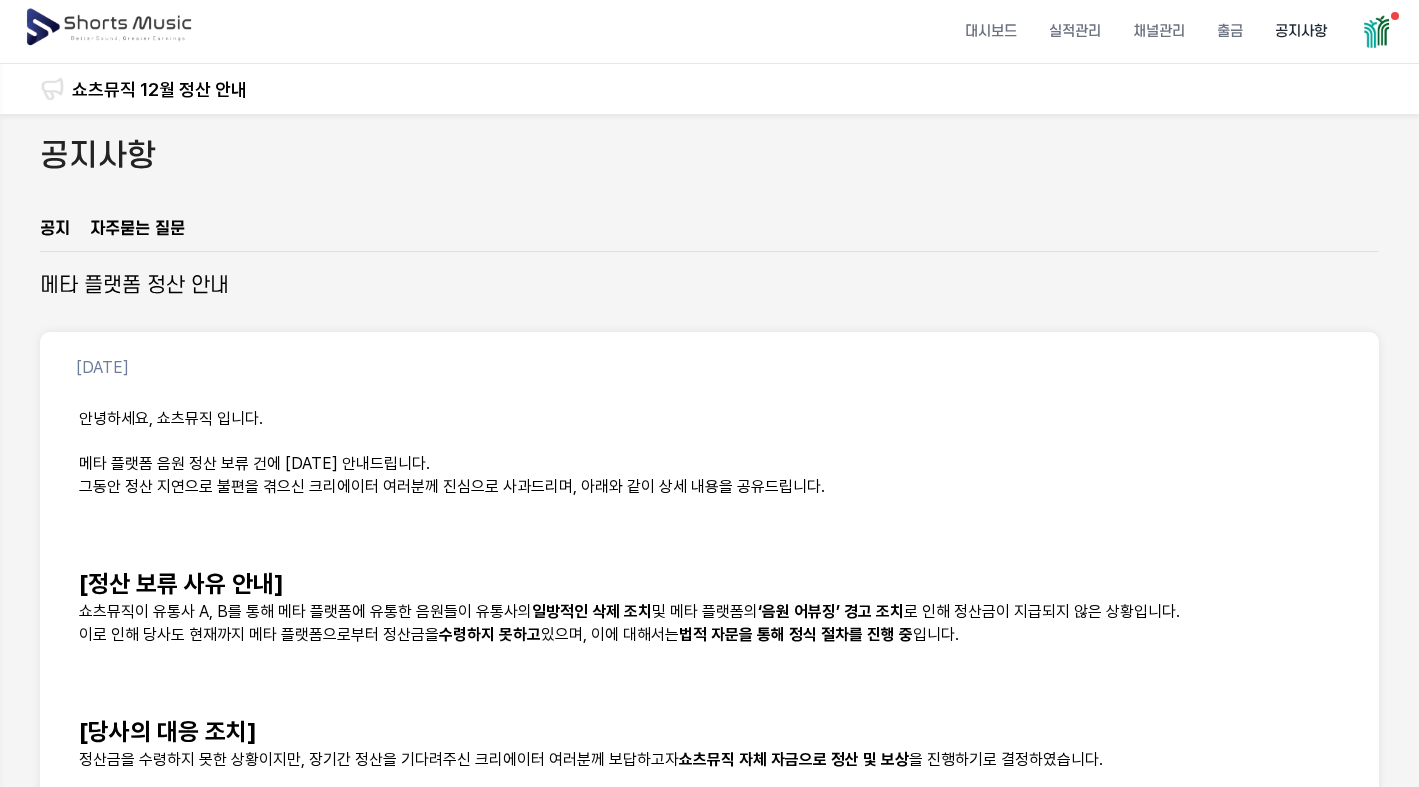 click at bounding box center [110, 28] 